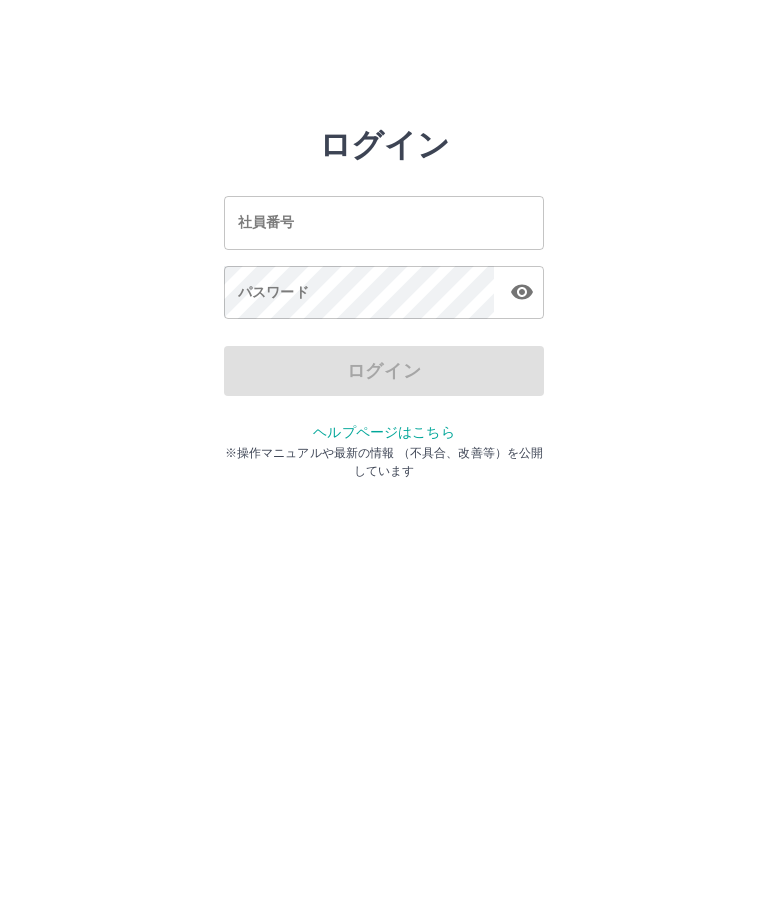 scroll, scrollTop: 0, scrollLeft: 0, axis: both 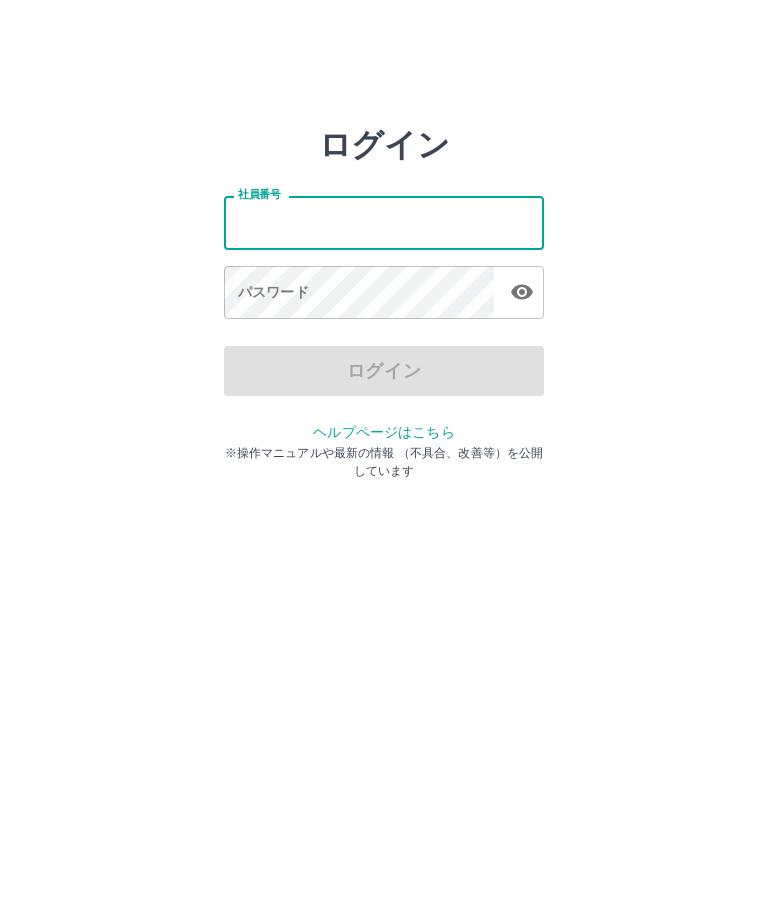 click on "社員番号" at bounding box center [384, 222] 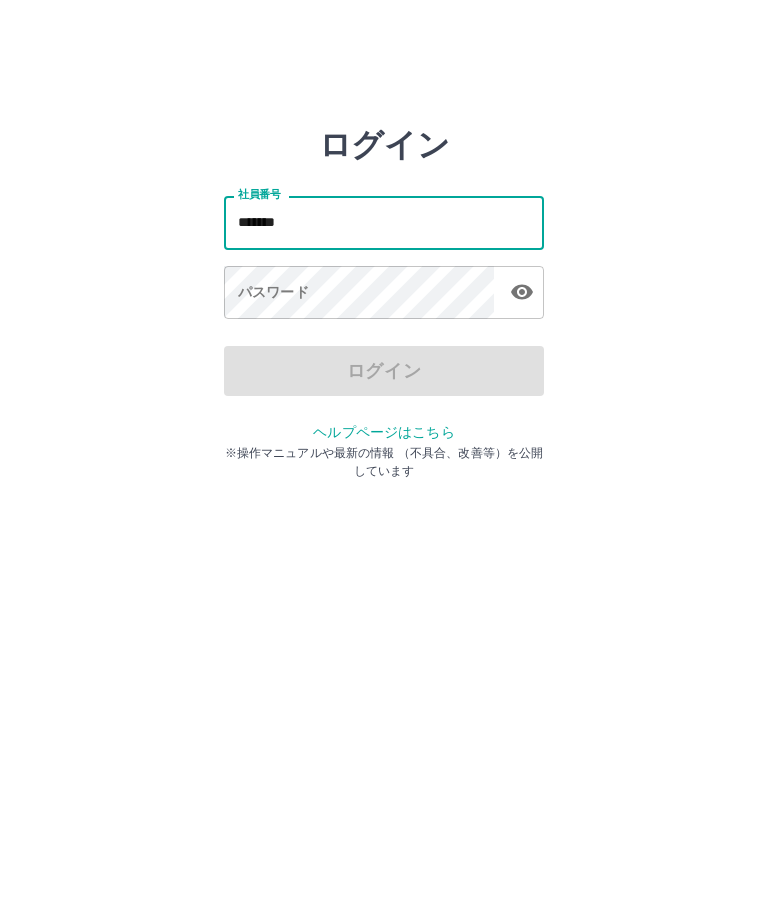 type on "*******" 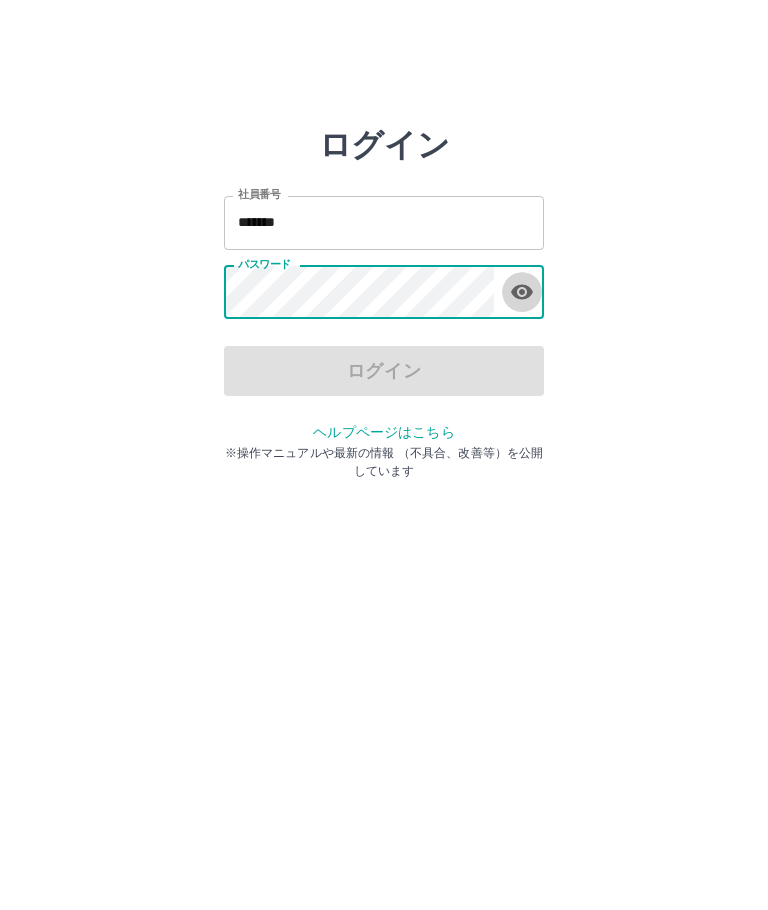click at bounding box center (522, 292) 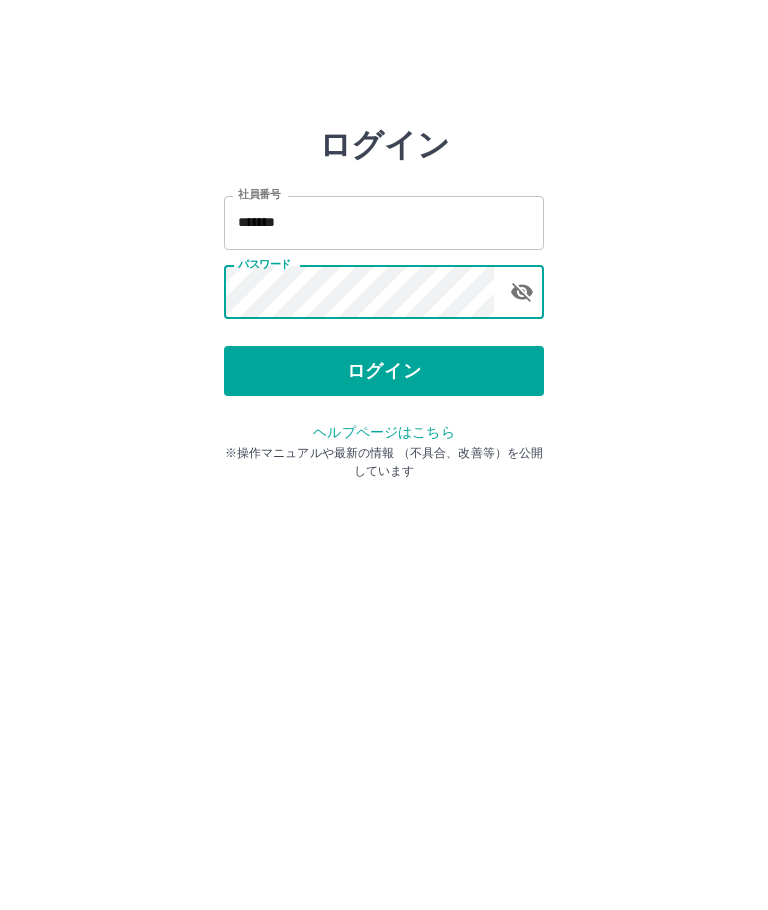 click on "ログイン" at bounding box center [384, 371] 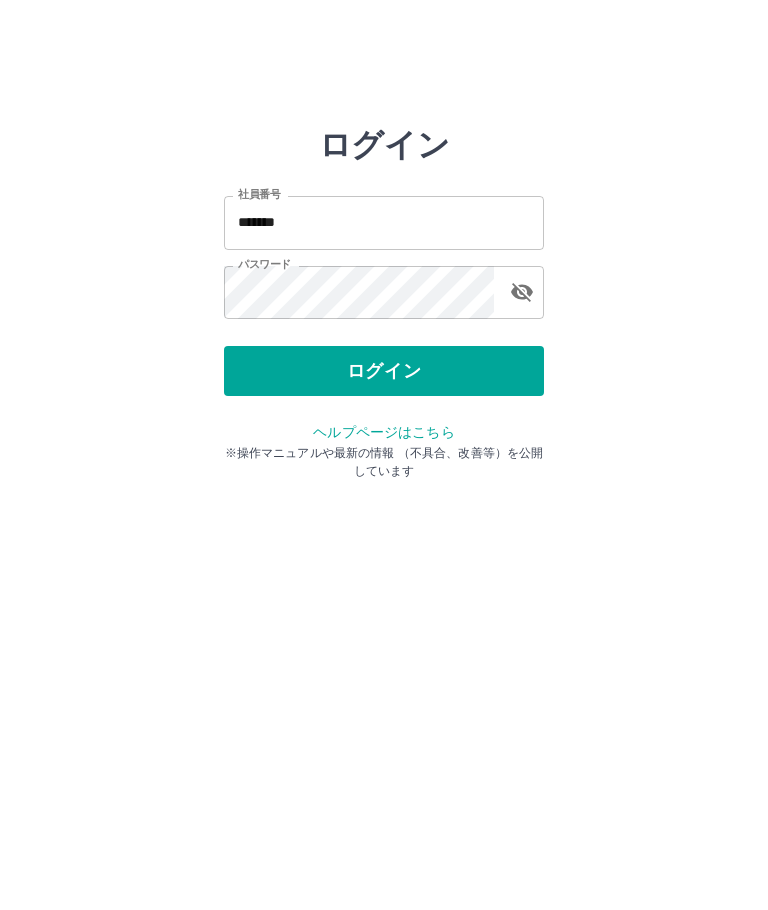 click on "ログイン" at bounding box center [384, 371] 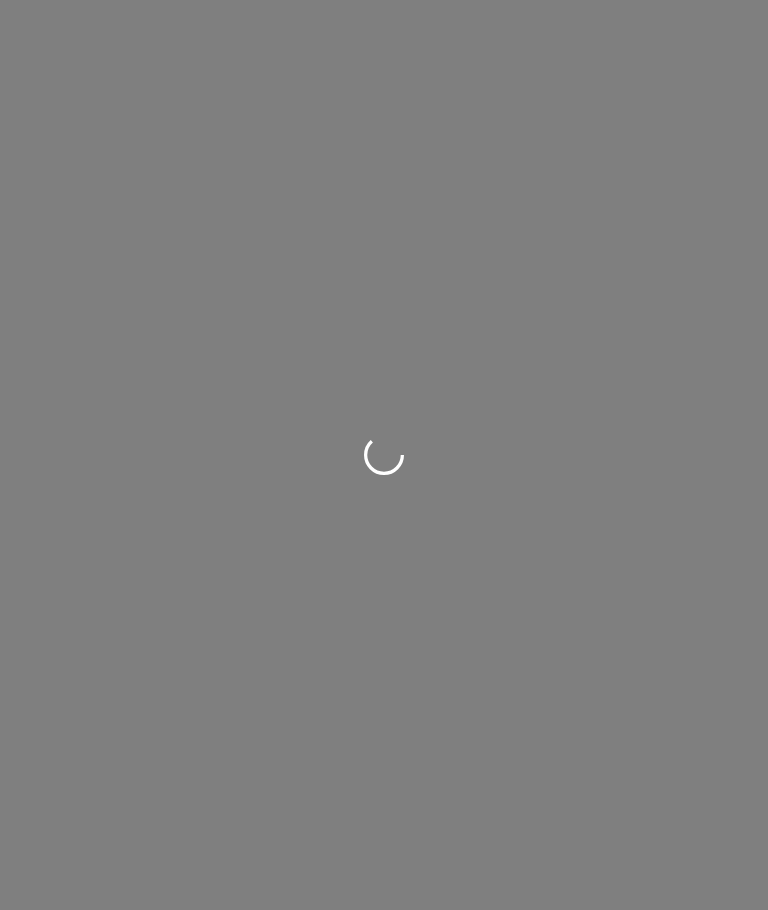 scroll, scrollTop: 0, scrollLeft: 0, axis: both 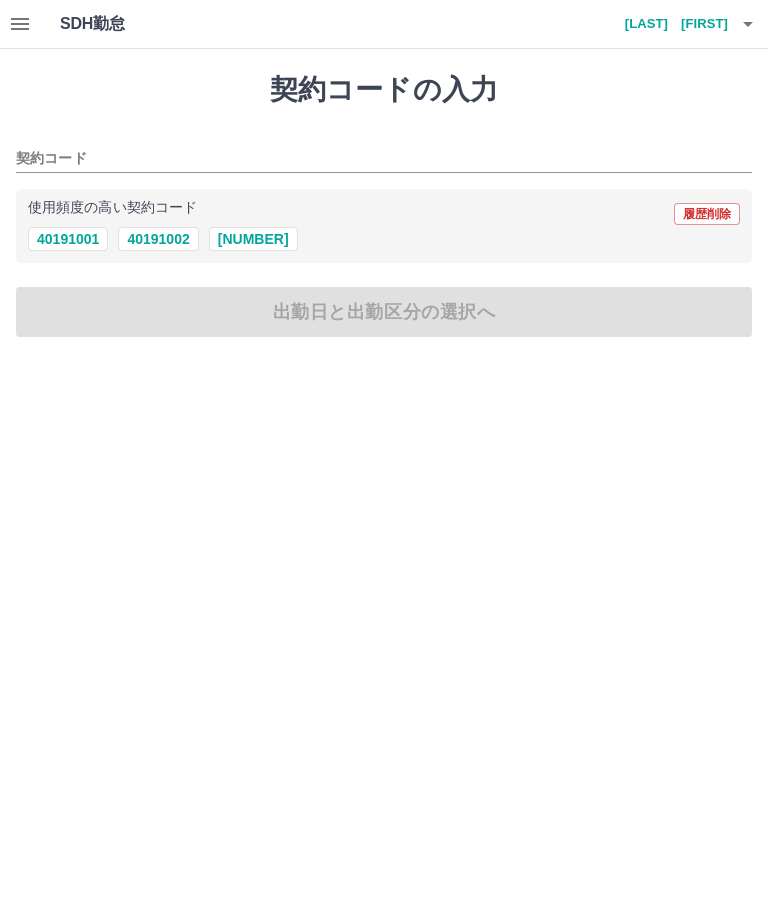 click on "40191001" at bounding box center [68, 239] 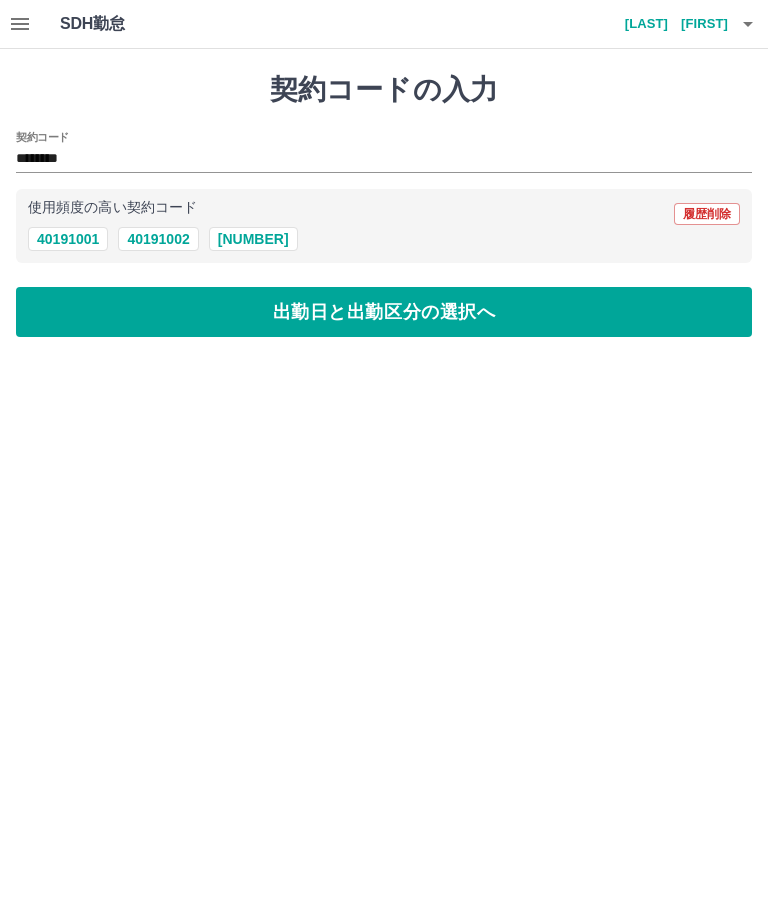 click on "出勤日と出勤区分の選択へ" at bounding box center [384, 312] 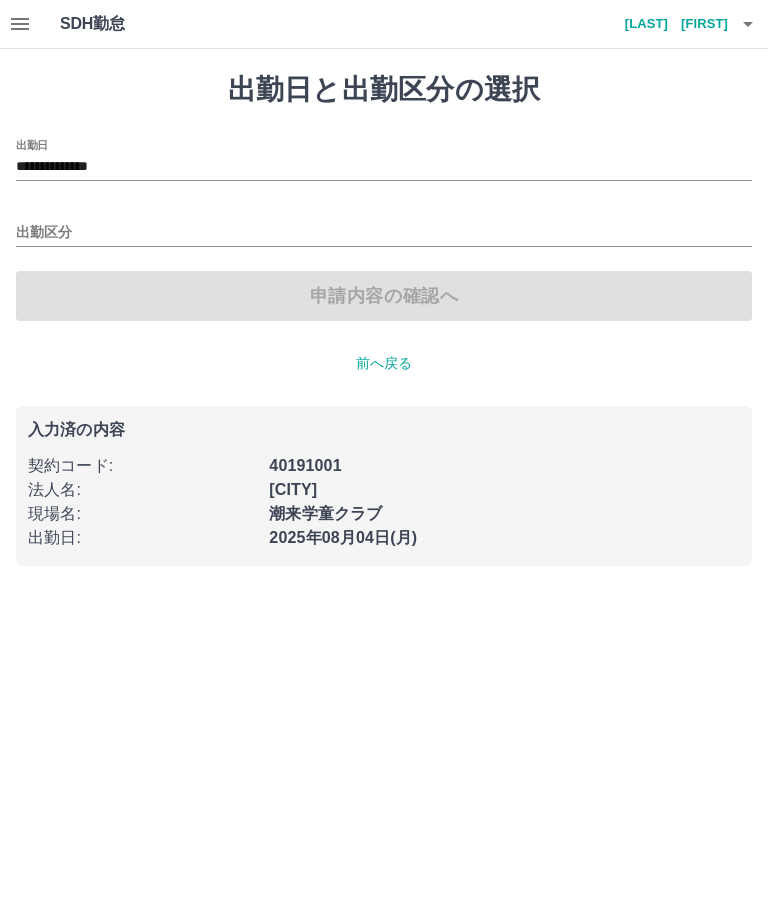 click on "**********" at bounding box center [384, 167] 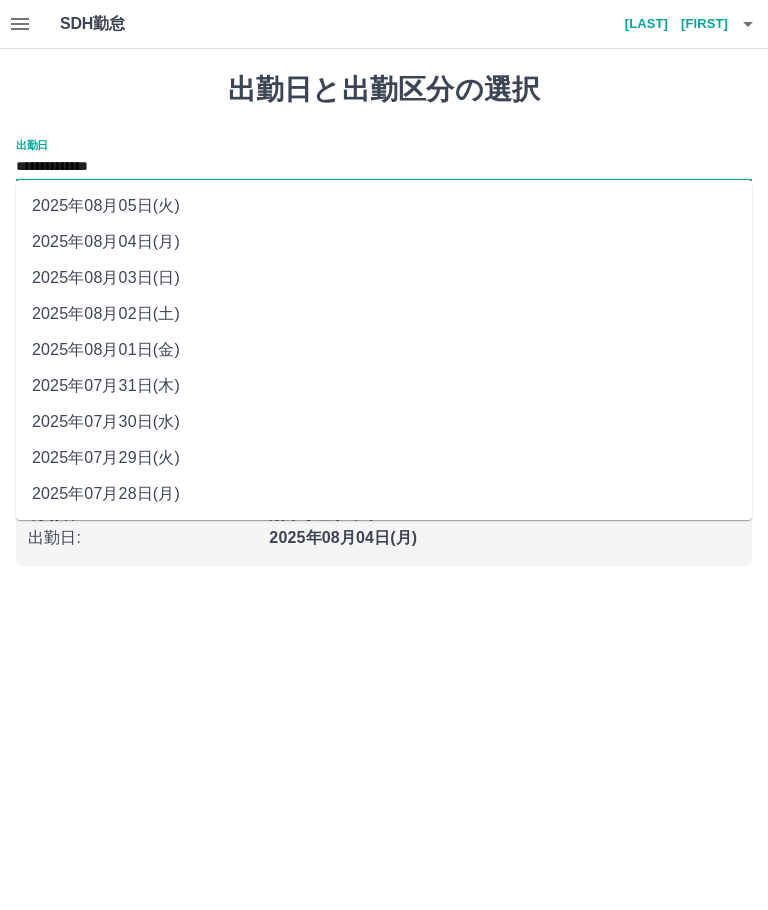 click on "2025年08月01日(金)" at bounding box center (384, 350) 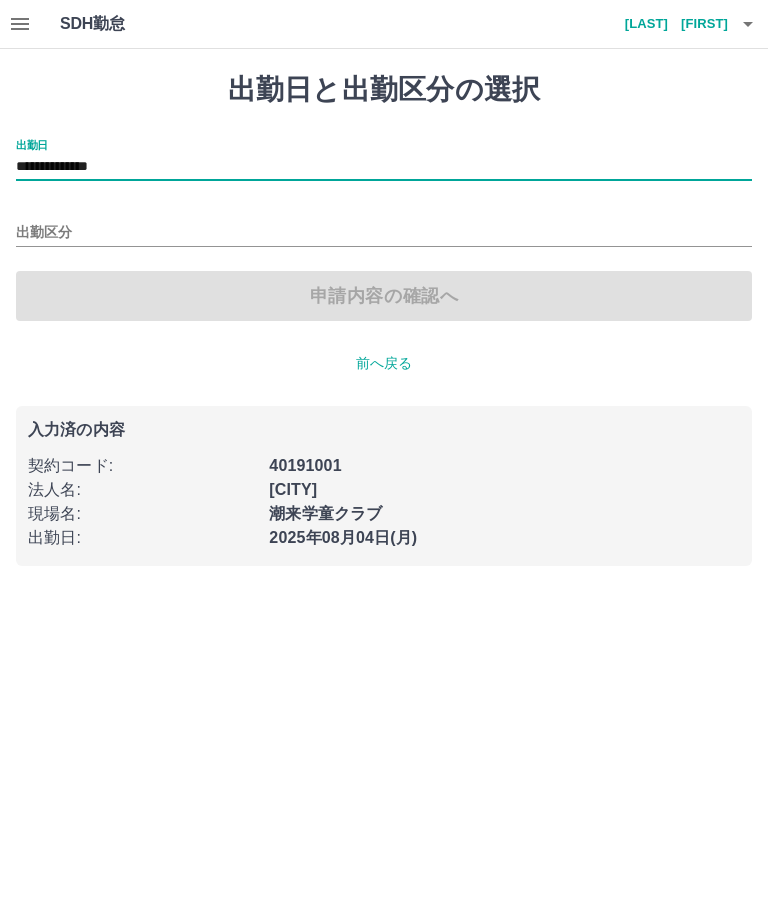 click on "出勤区分" at bounding box center [384, 233] 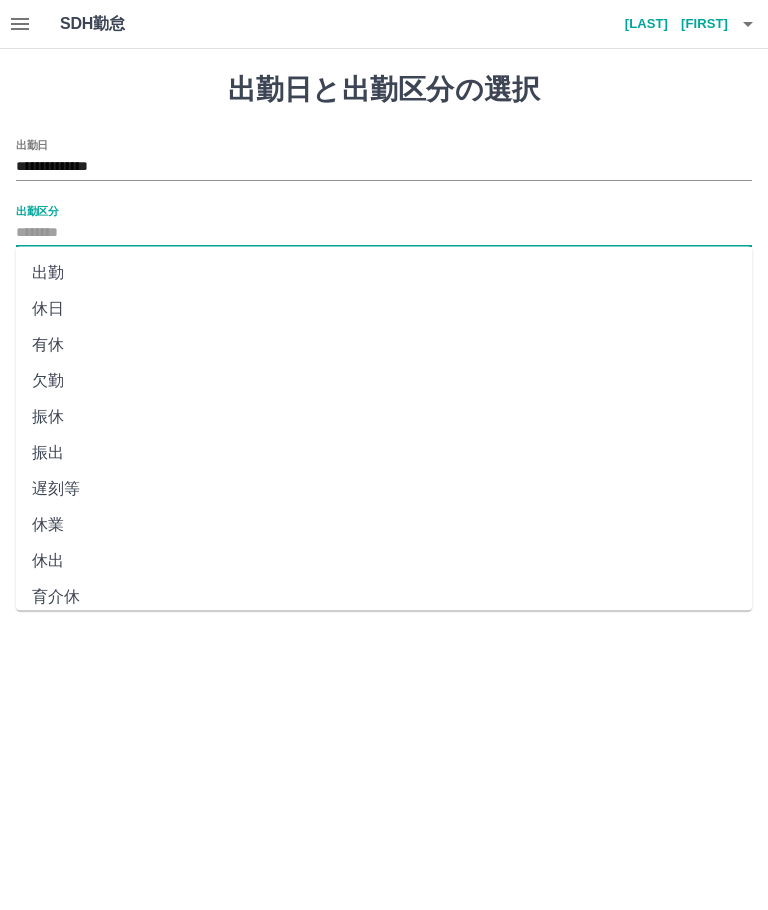 click on "有休" at bounding box center (384, 345) 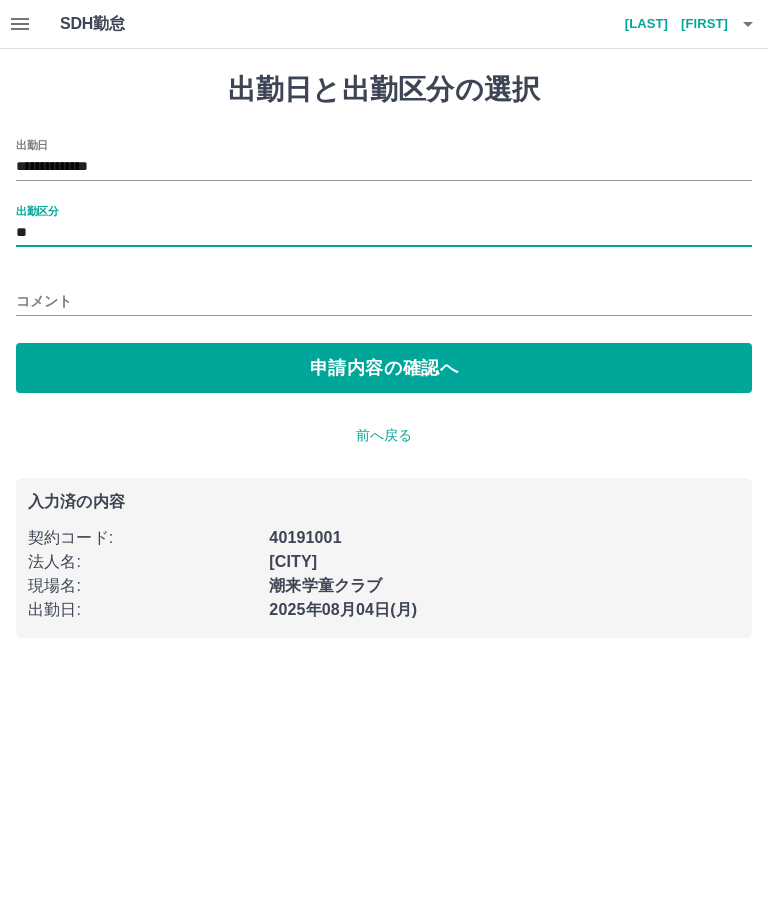 click on "コメント" at bounding box center [384, 301] 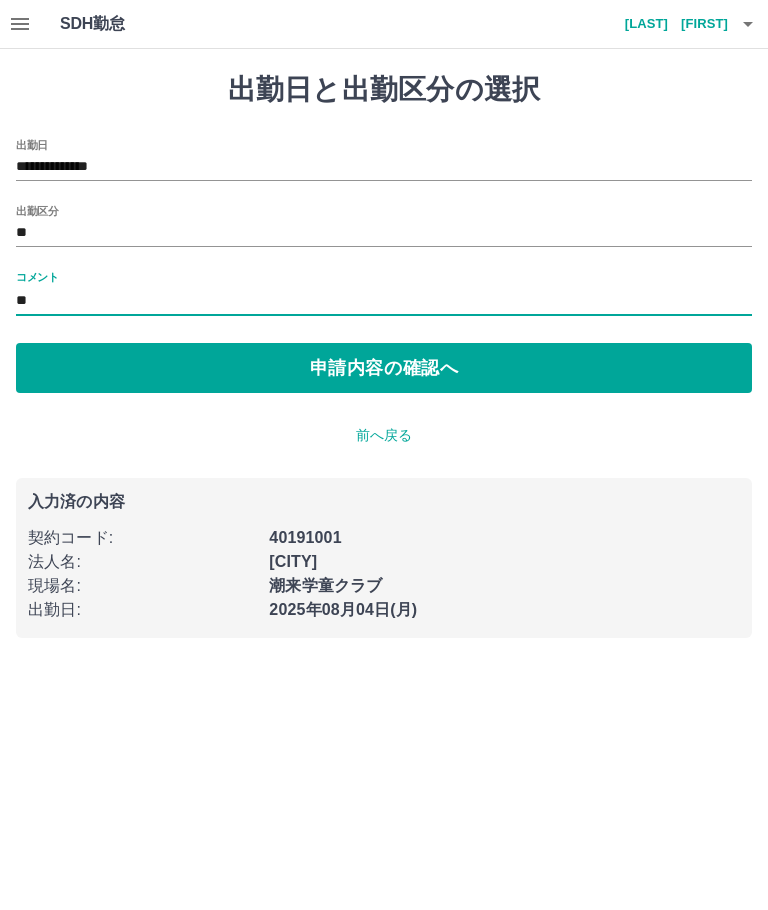 type on "**" 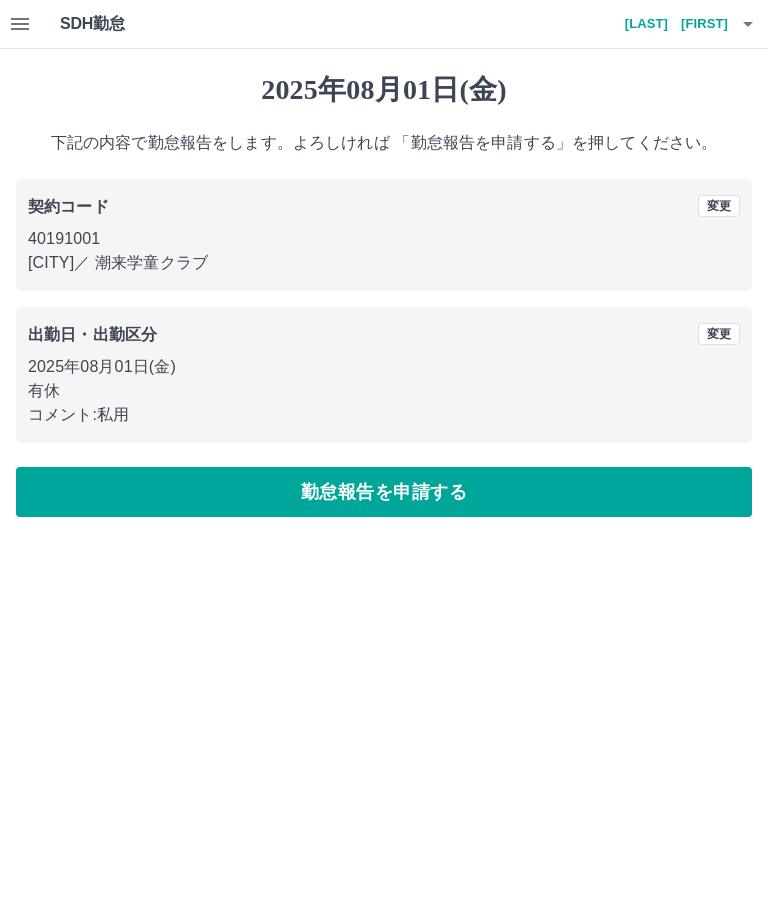 click on "変更" at bounding box center (719, 206) 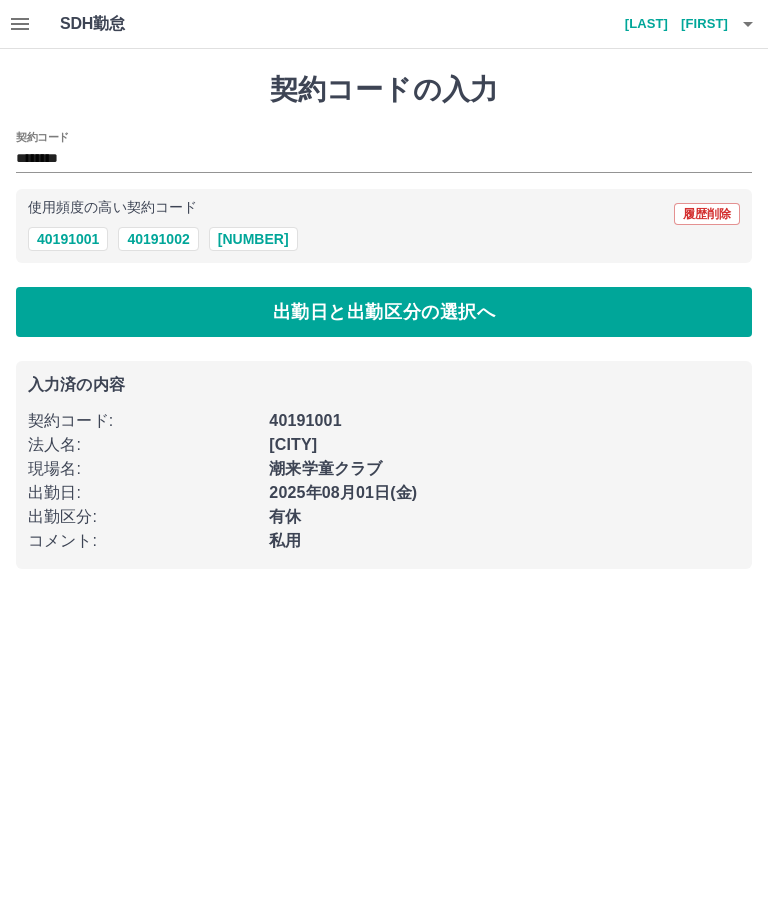 click on "[NUMBER]" at bounding box center [253, 239] 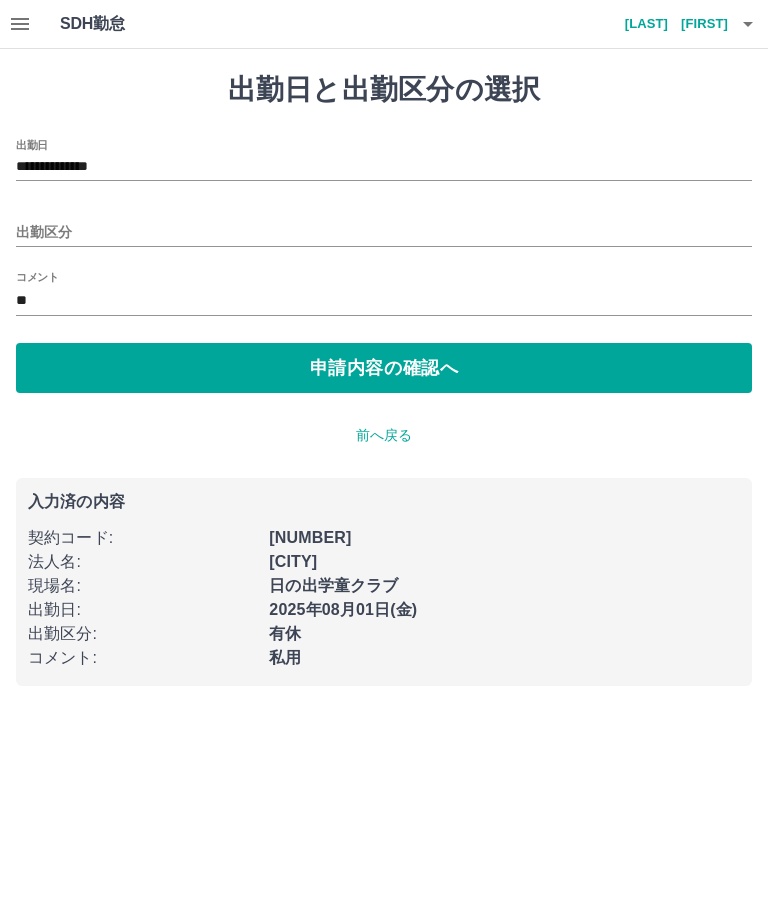 type on "**********" 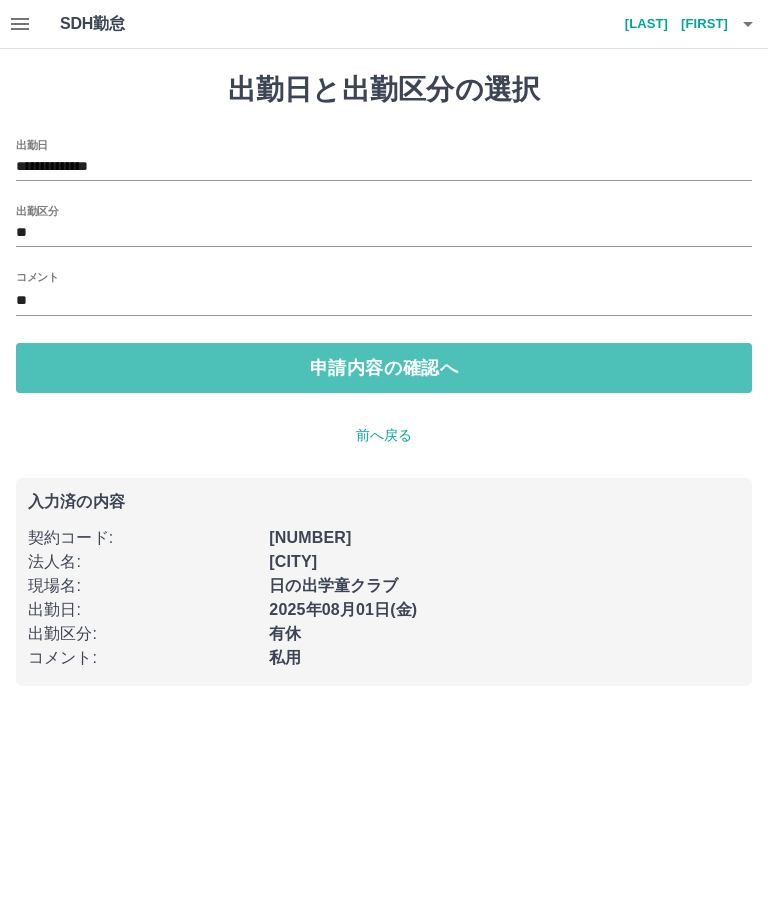 click on "申請内容の確認へ" at bounding box center (384, 368) 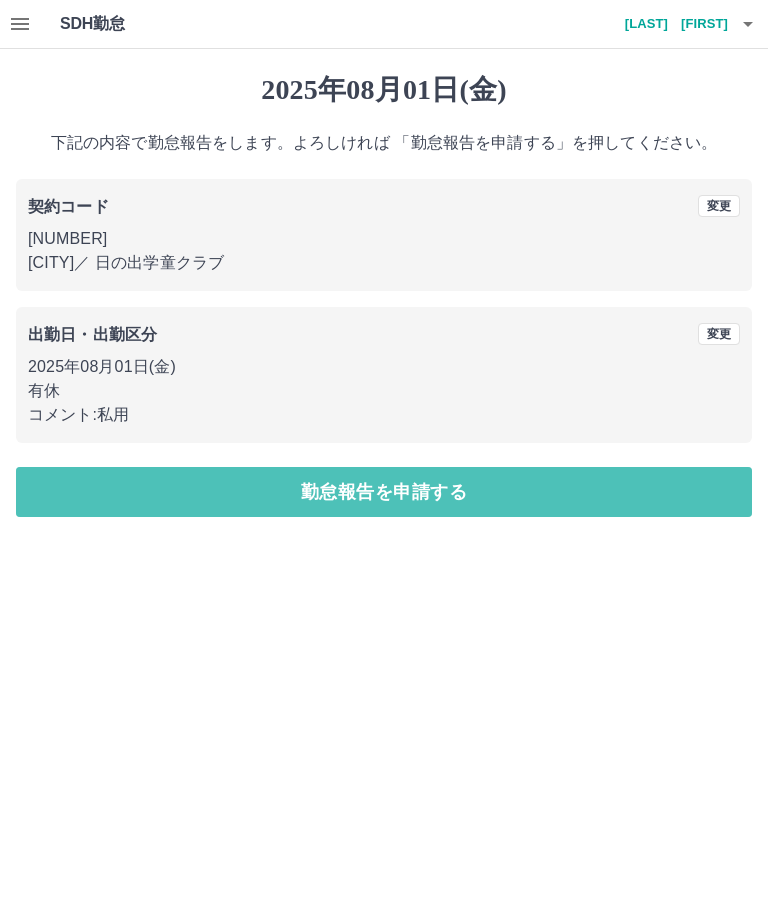 click on "勤怠報告を申請する" at bounding box center (384, 492) 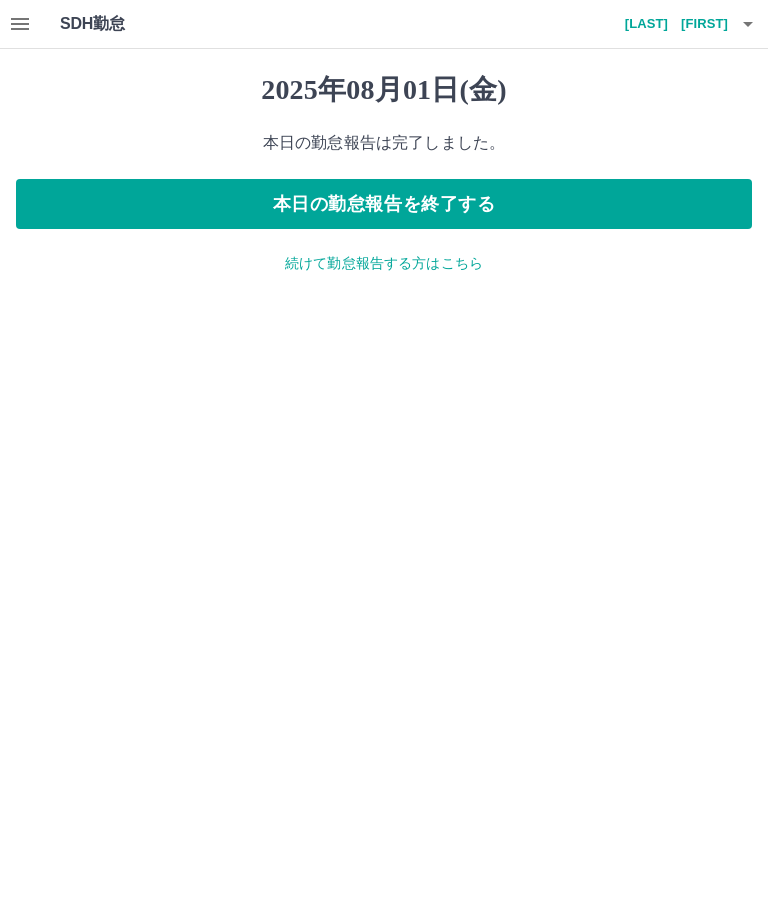 click on "続けて勤怠報告する方はこちら" at bounding box center (384, 263) 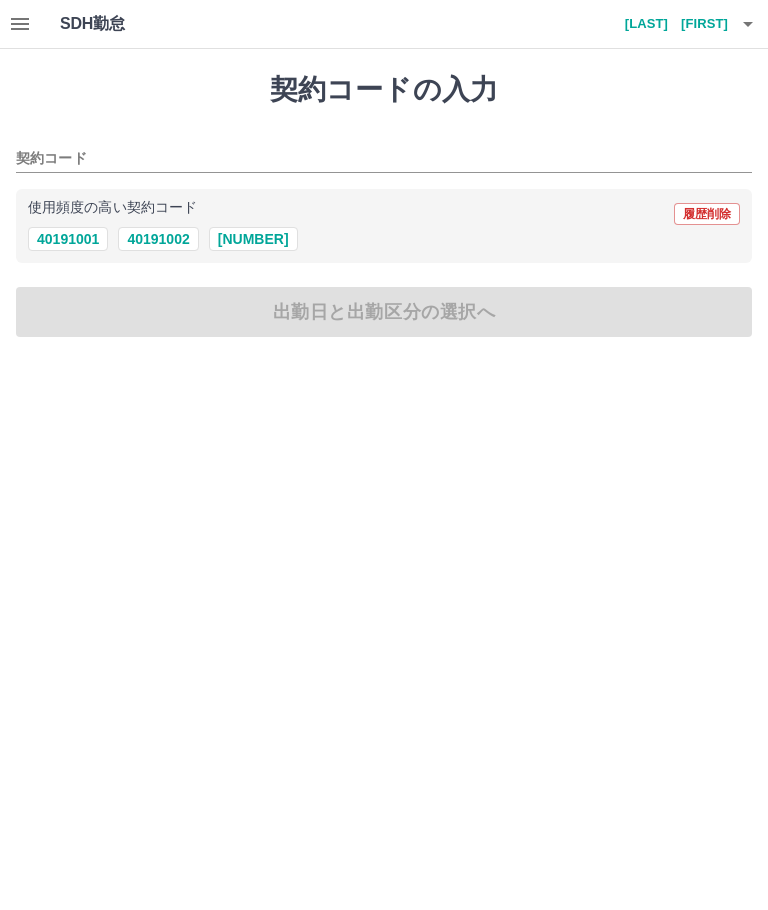 click on "[NUMBER]" at bounding box center (253, 239) 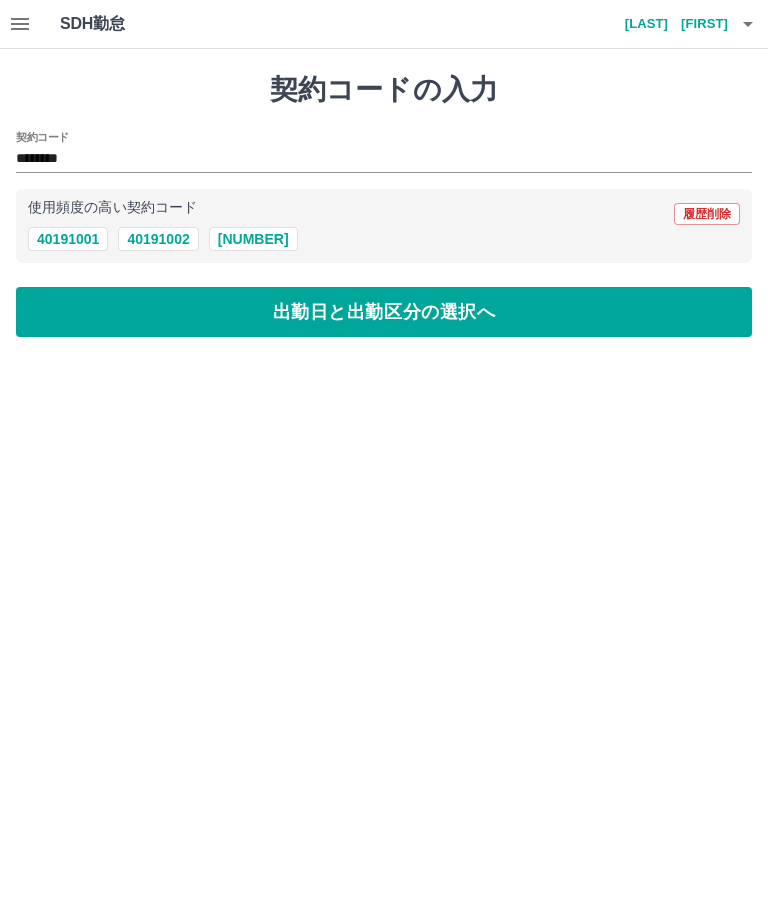 type on "********" 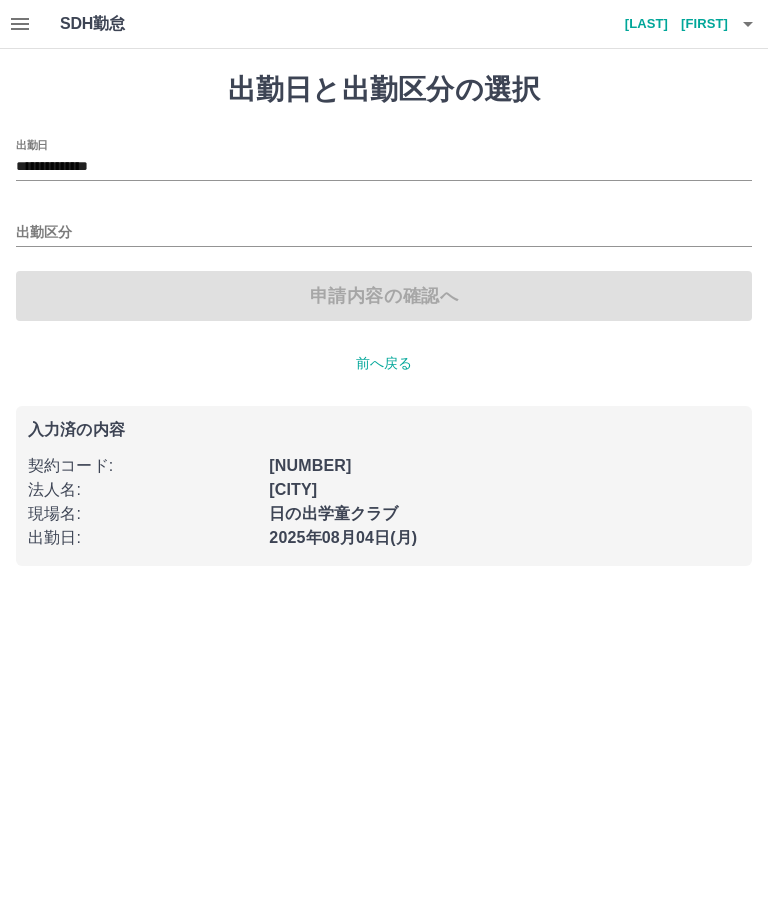 click on "**********" at bounding box center [384, 167] 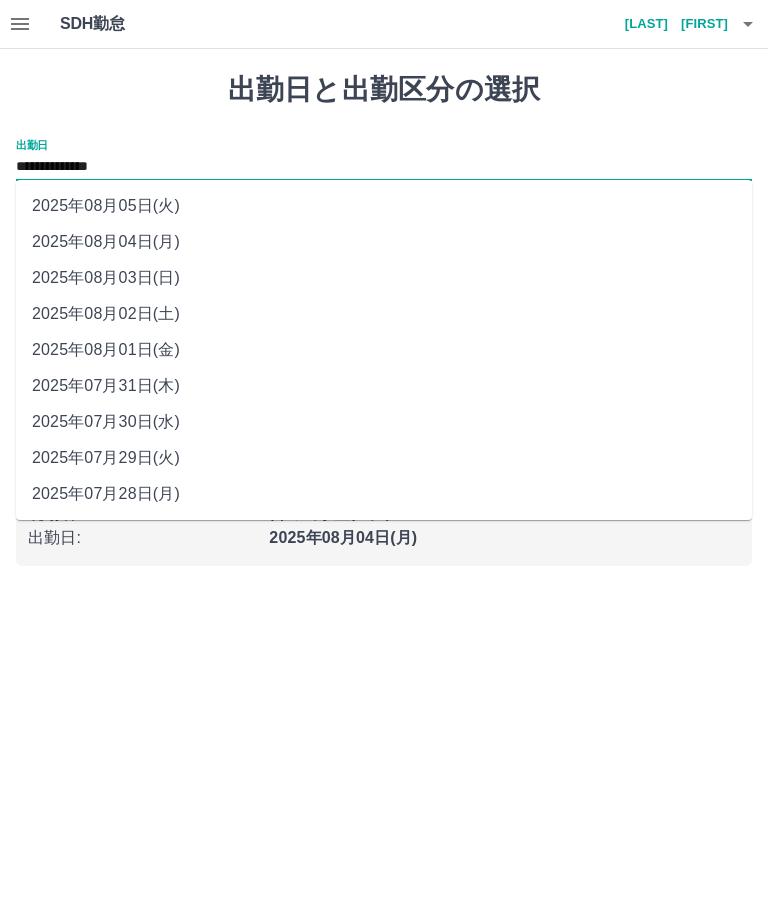 click on "2025年08月02日(土)" at bounding box center (384, 314) 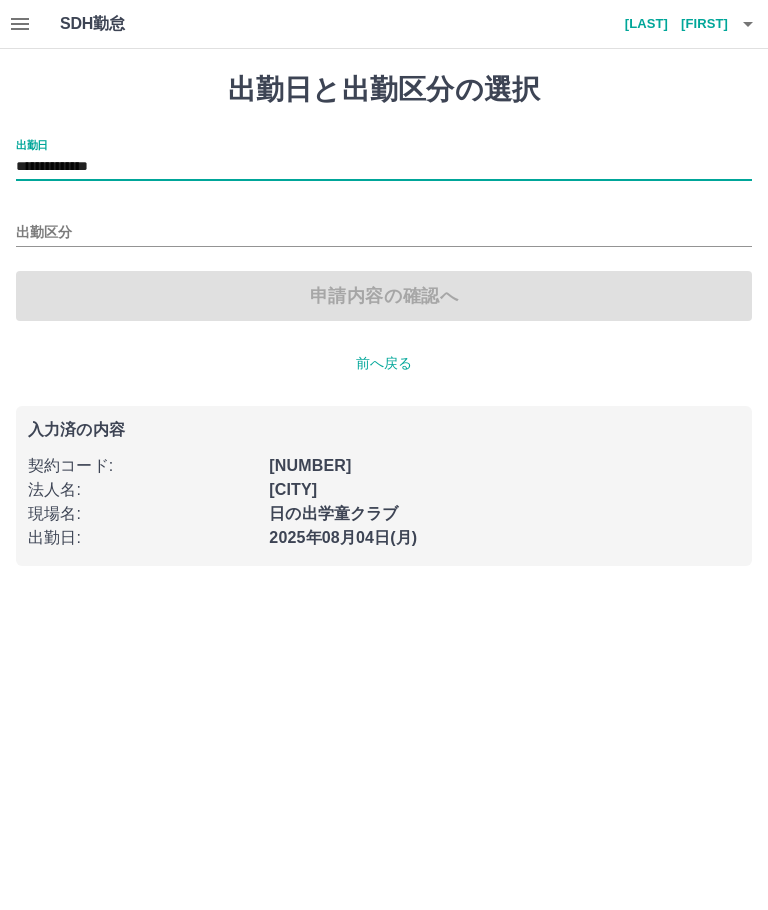 click on "出勤区分" at bounding box center (384, 233) 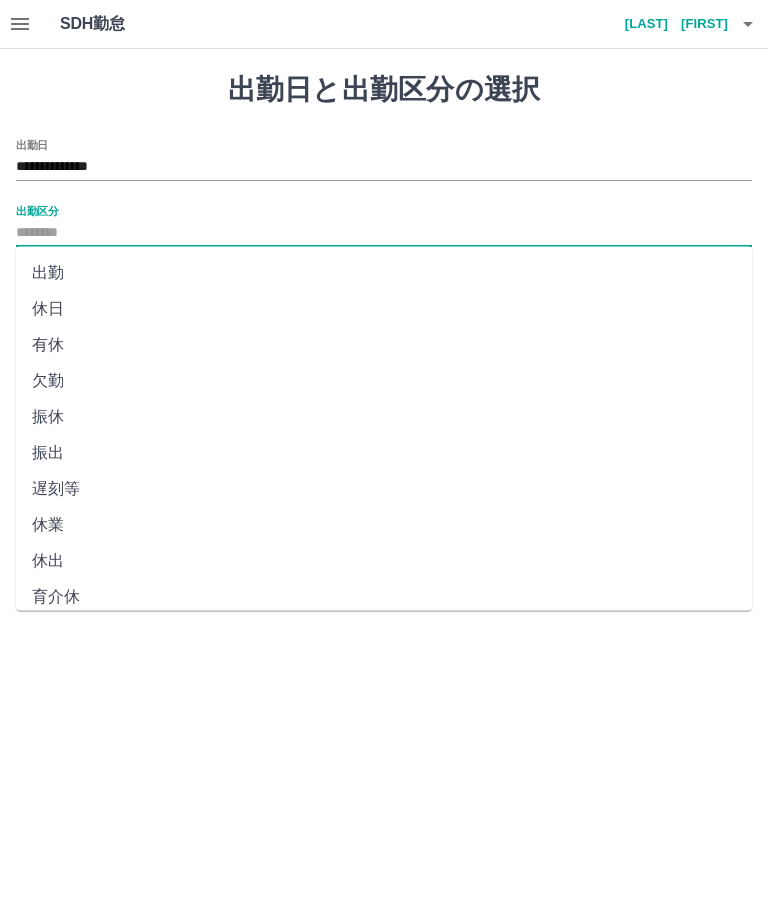 click on "有休" at bounding box center [384, 345] 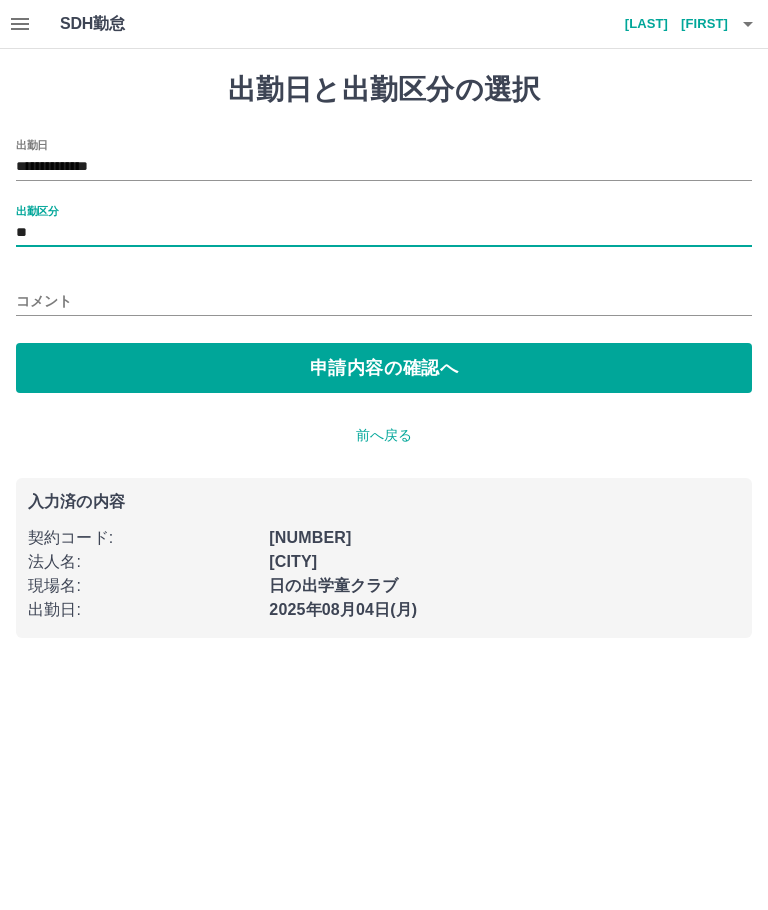 type on "**" 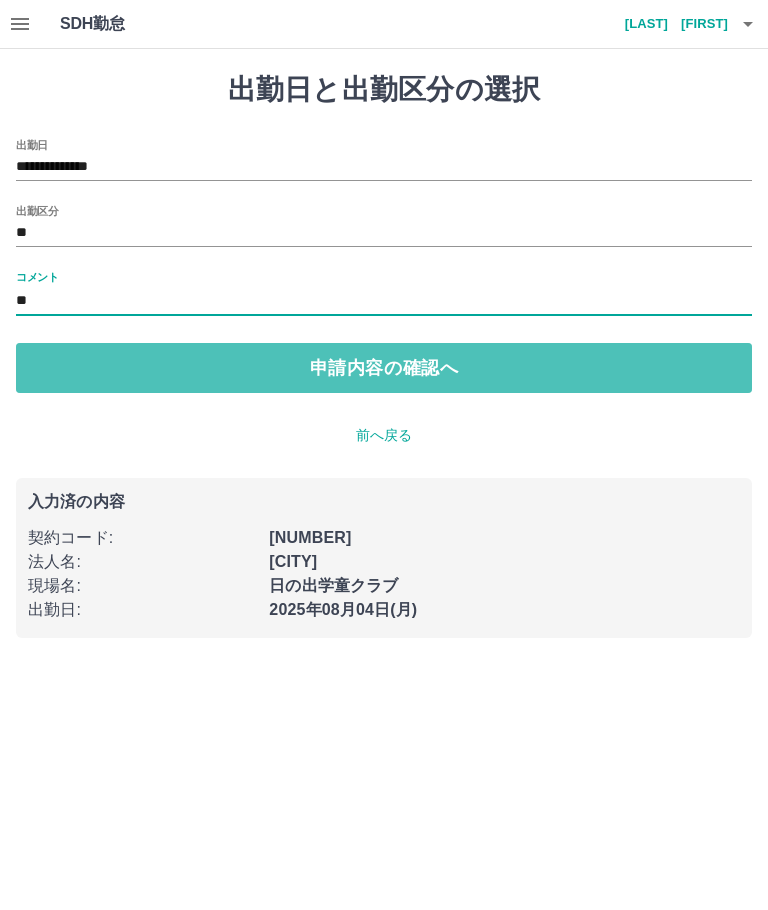 type on "**" 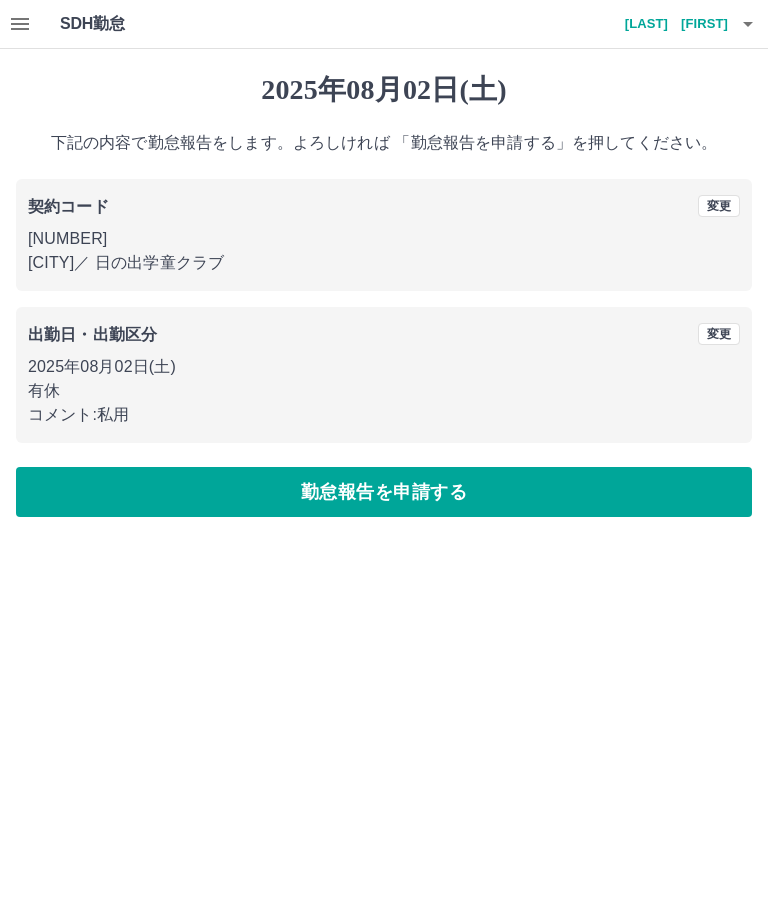 click on "勤怠報告を申請する" at bounding box center (384, 492) 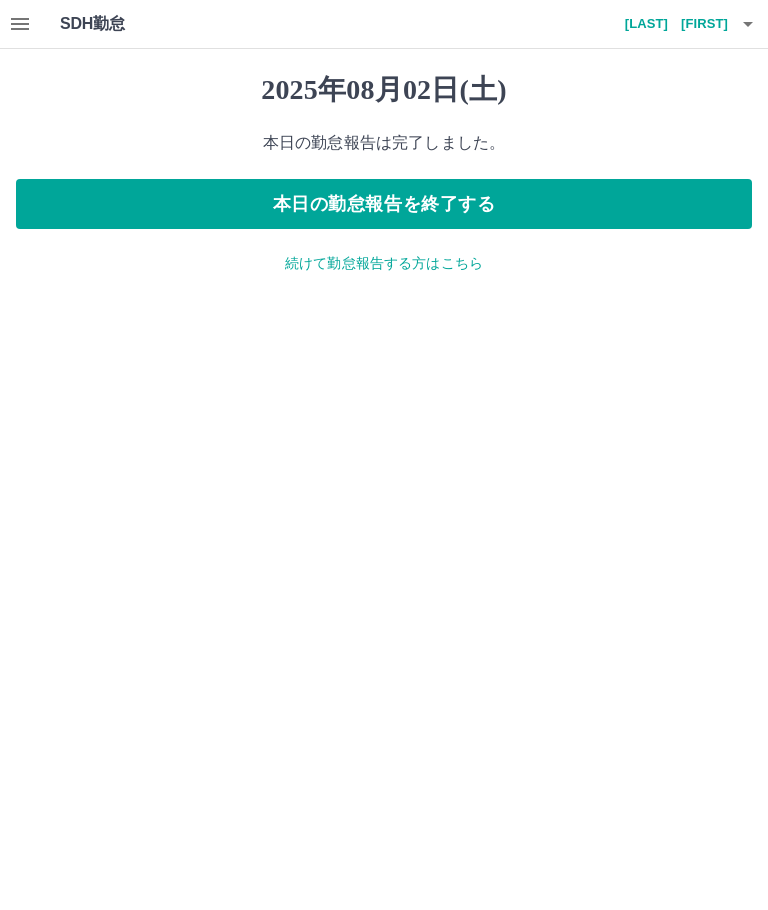 click on "続けて勤怠報告する方はこちら" at bounding box center [384, 263] 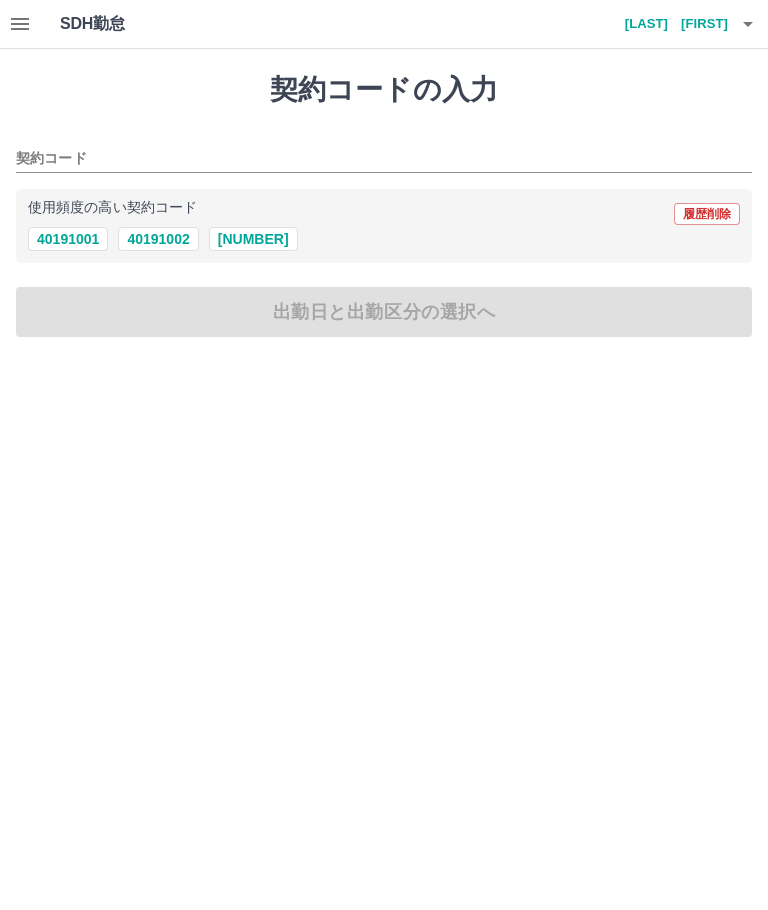click on "[NUMBER]" at bounding box center [253, 239] 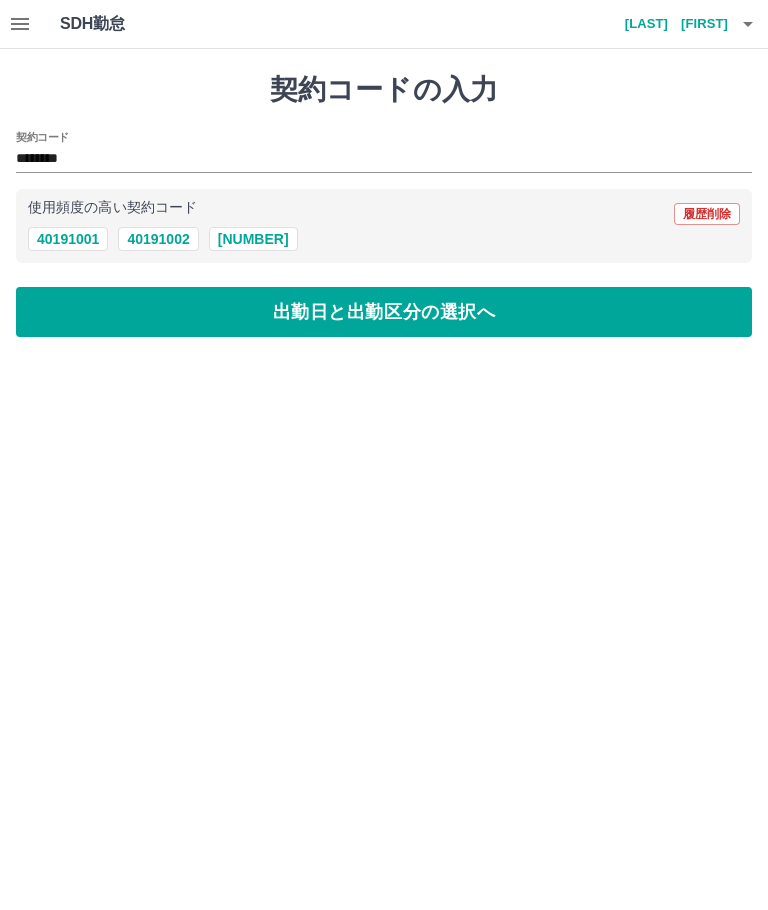 click on "出勤日と出勤区分の選択へ" at bounding box center [384, 312] 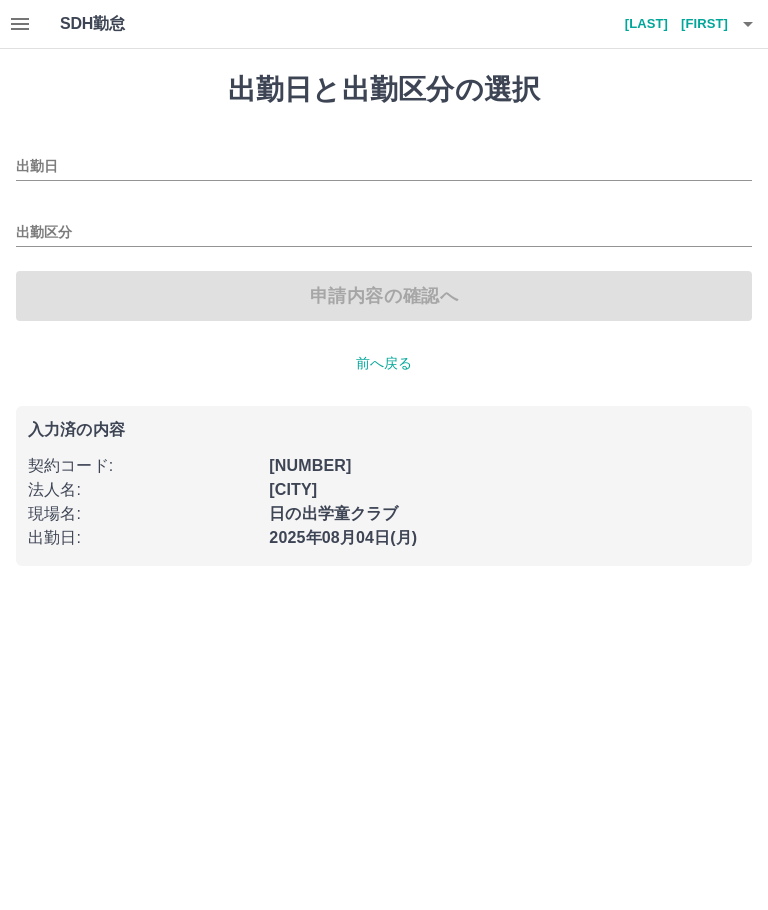 type on "**********" 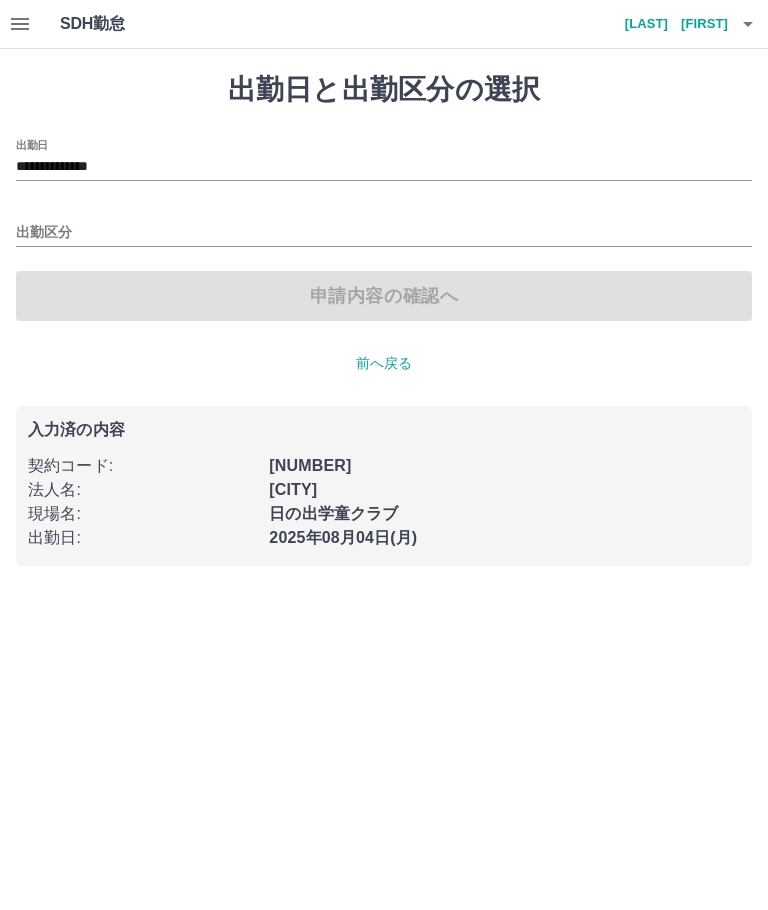 click on "出勤区分" at bounding box center (384, 233) 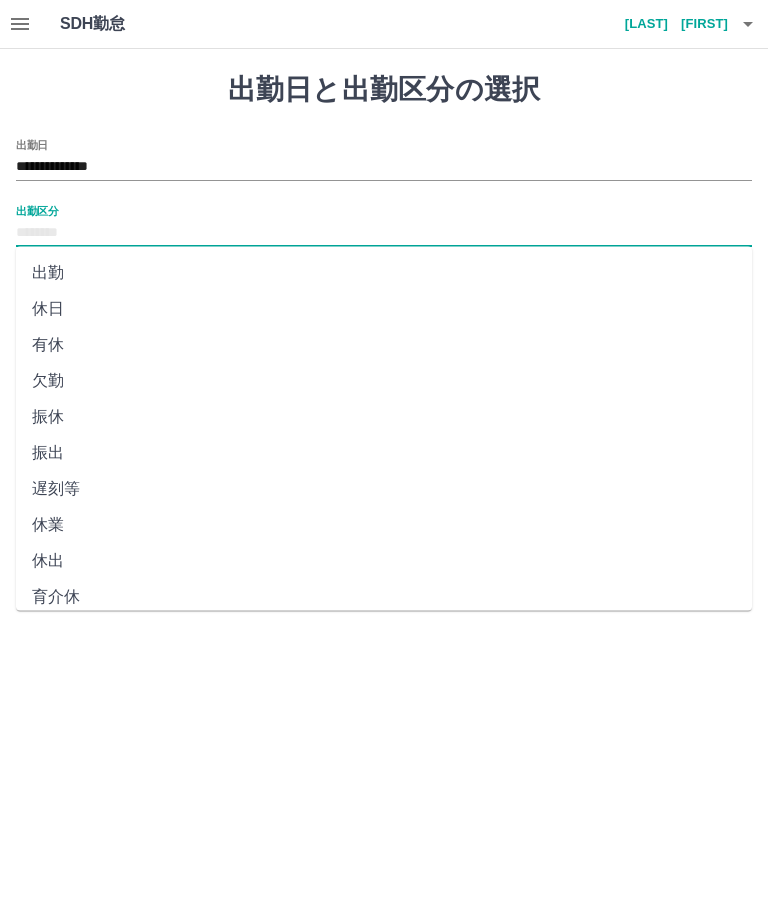 click on "出勤" at bounding box center (384, 273) 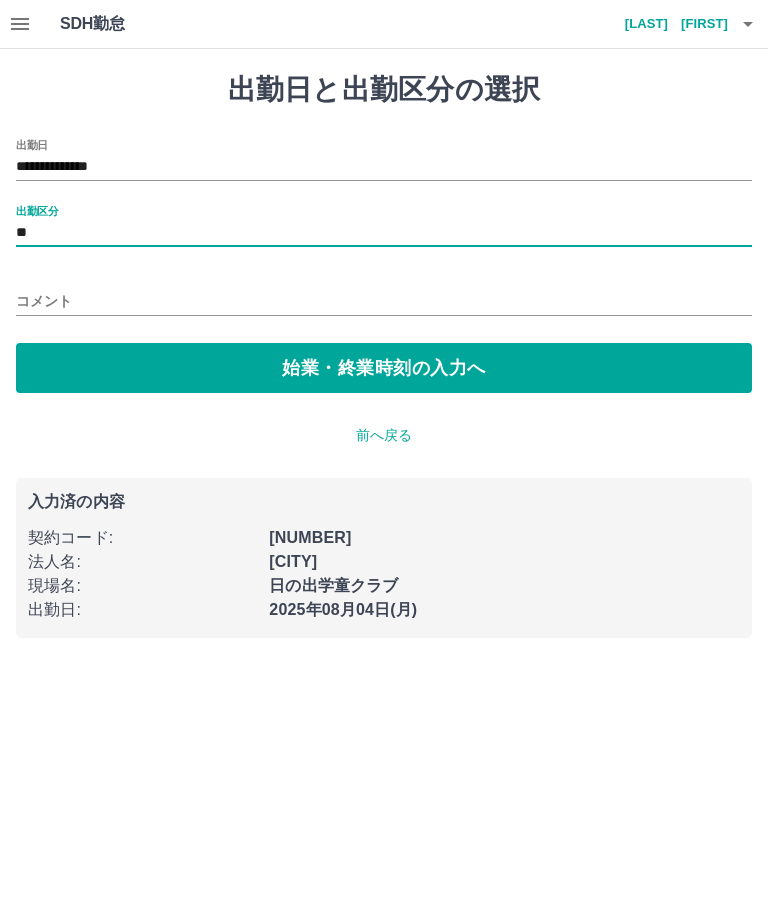 type on "**" 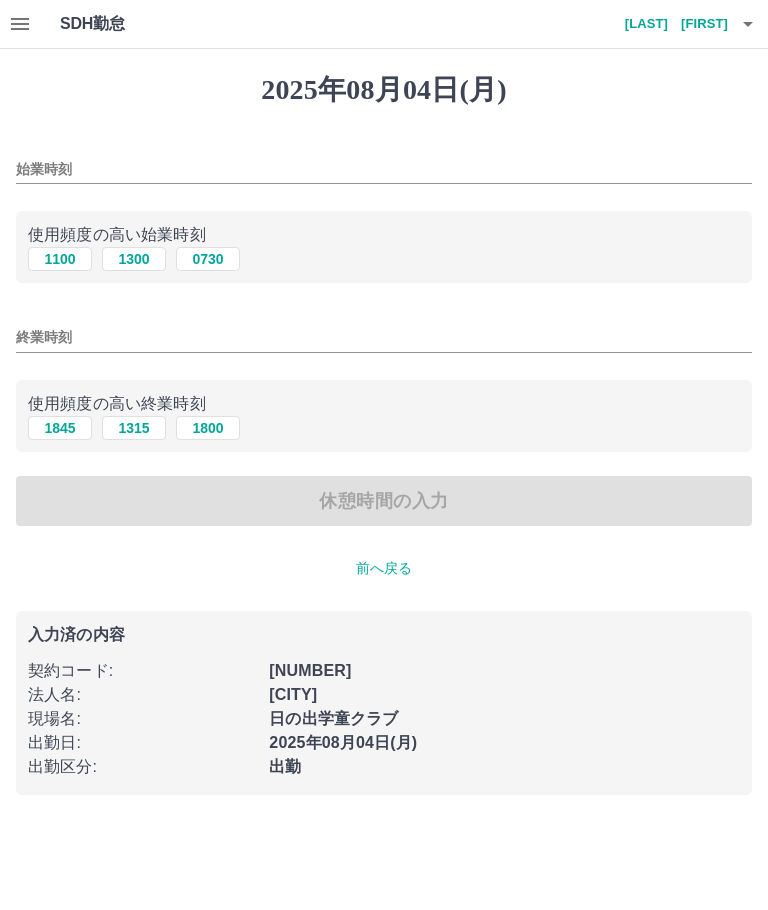 click on "1100" at bounding box center [60, 259] 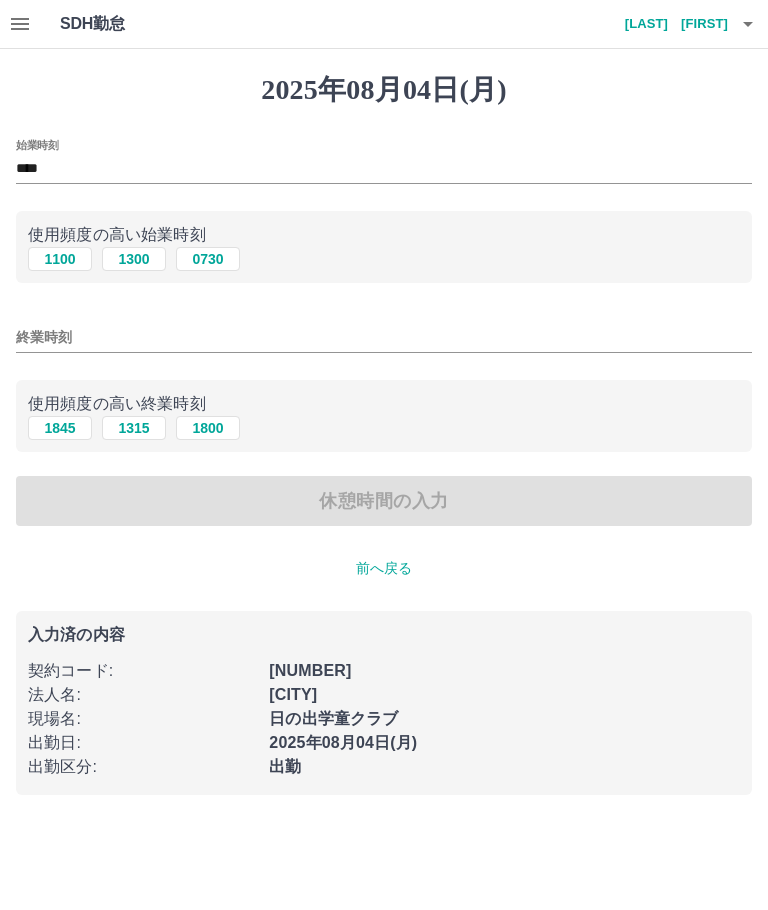 click on "1845" at bounding box center [60, 428] 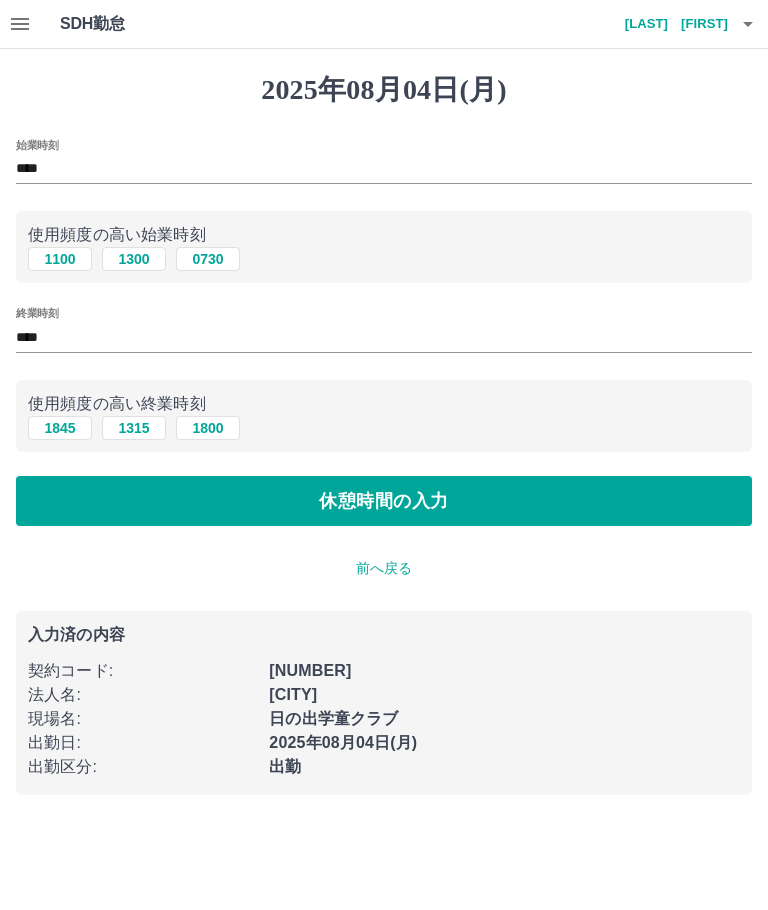 click on "休憩時間の入力" at bounding box center (384, 501) 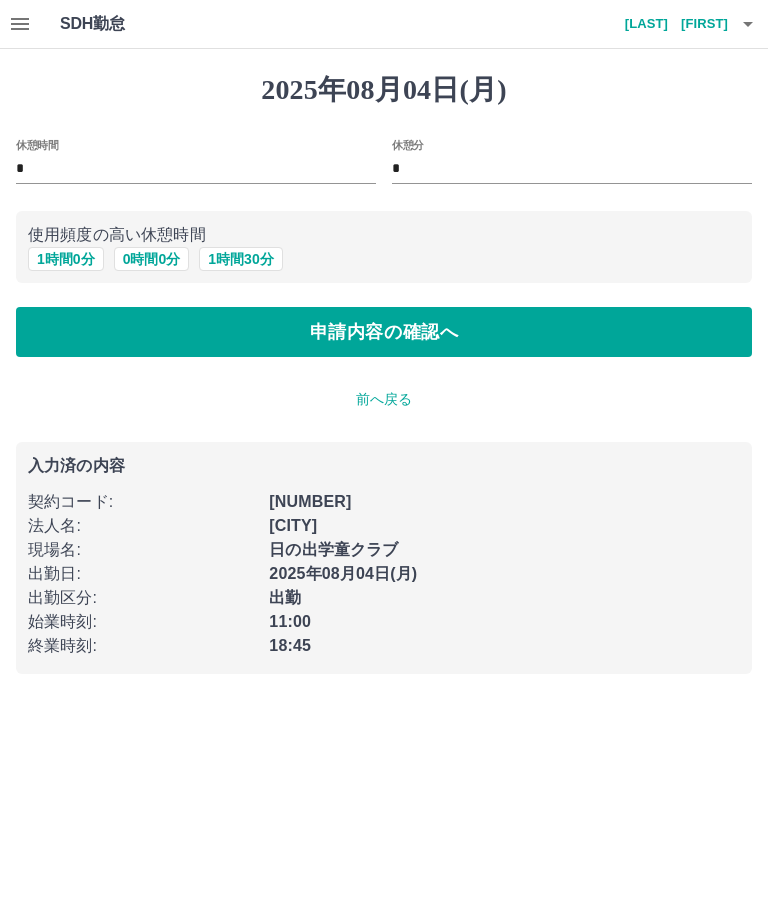 click on "1 時間 0 分" at bounding box center [66, 259] 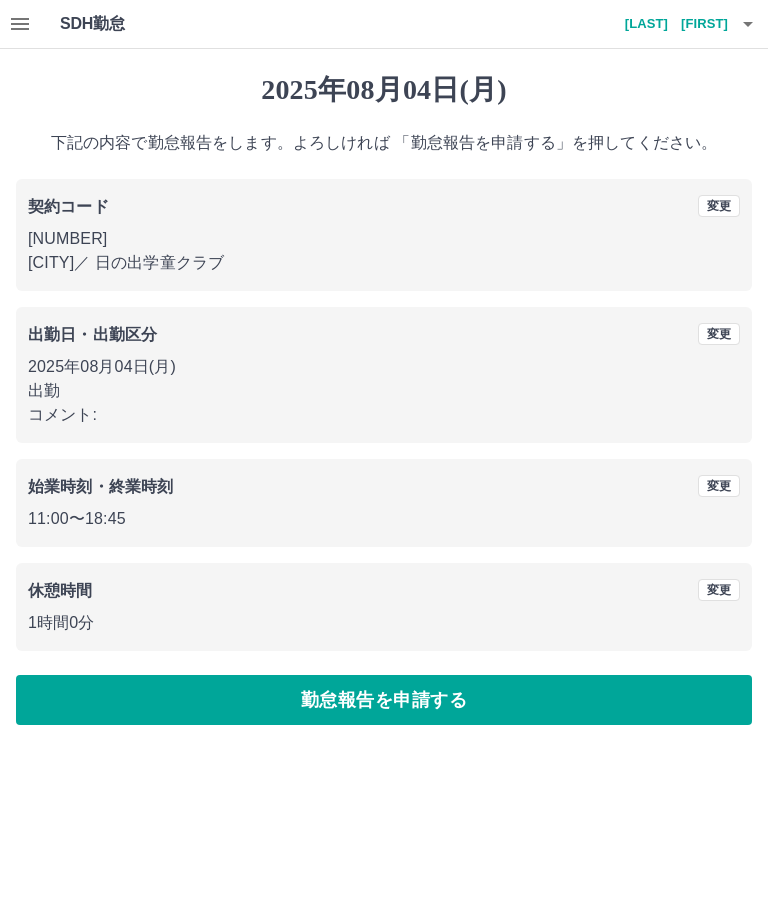 click on "勤怠報告を申請する" at bounding box center [384, 700] 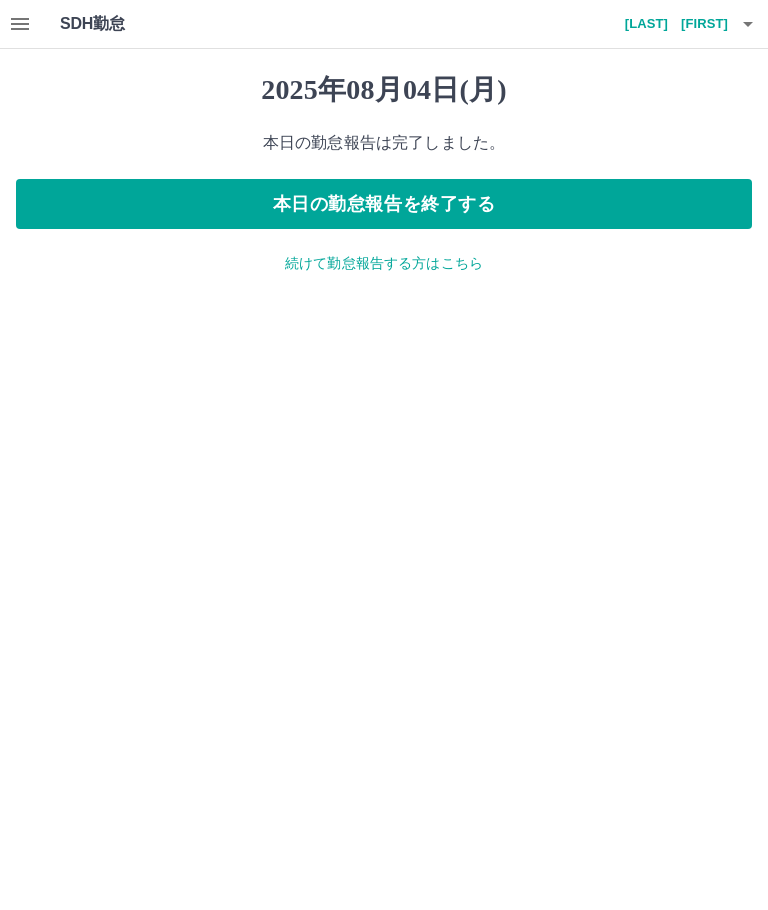 click 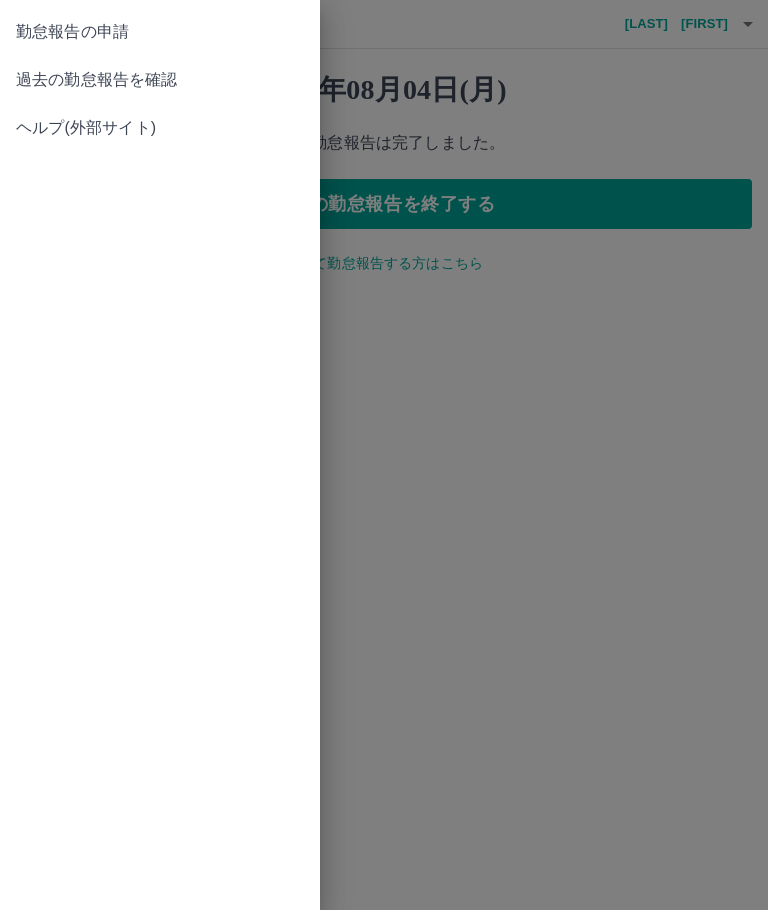 click on "過去の勤怠報告を確認" at bounding box center [160, 80] 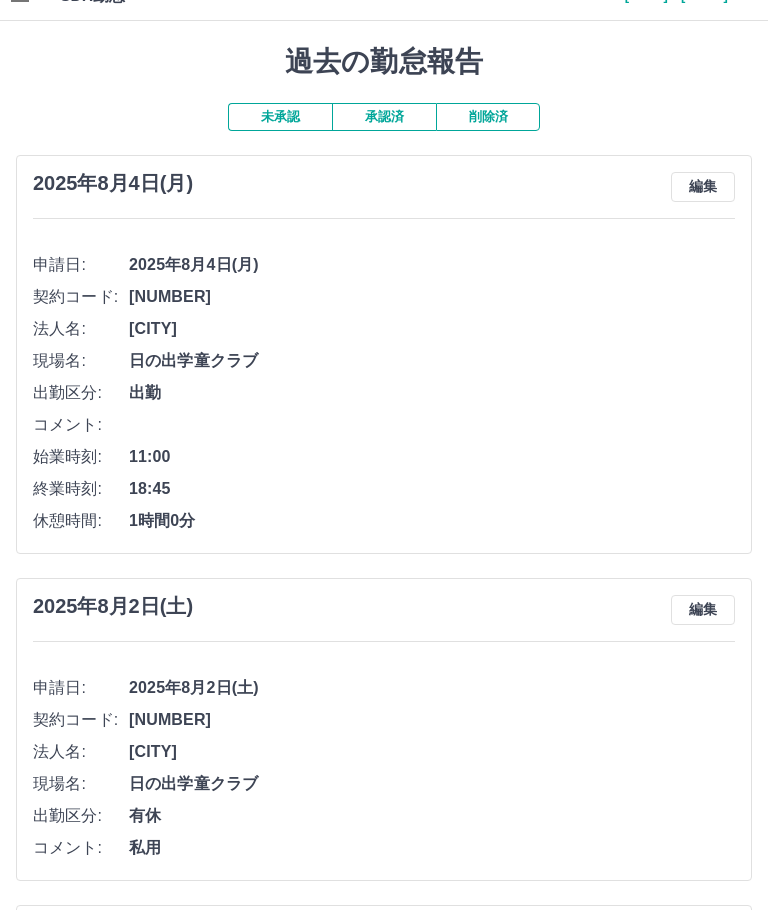 scroll, scrollTop: 0, scrollLeft: 0, axis: both 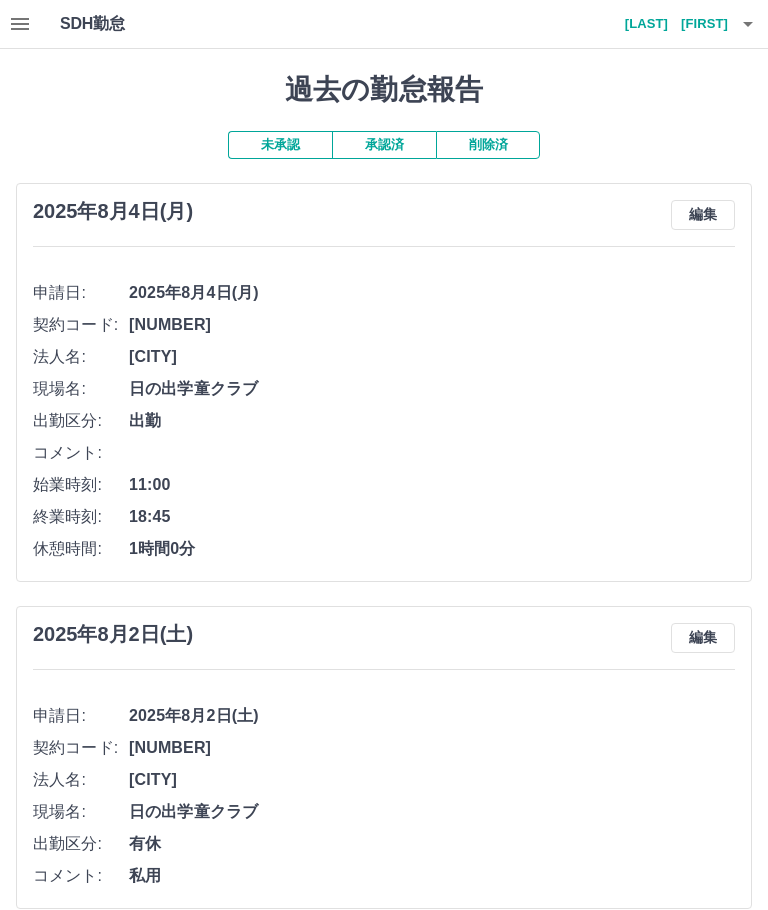 click on "承認済" at bounding box center [384, 145] 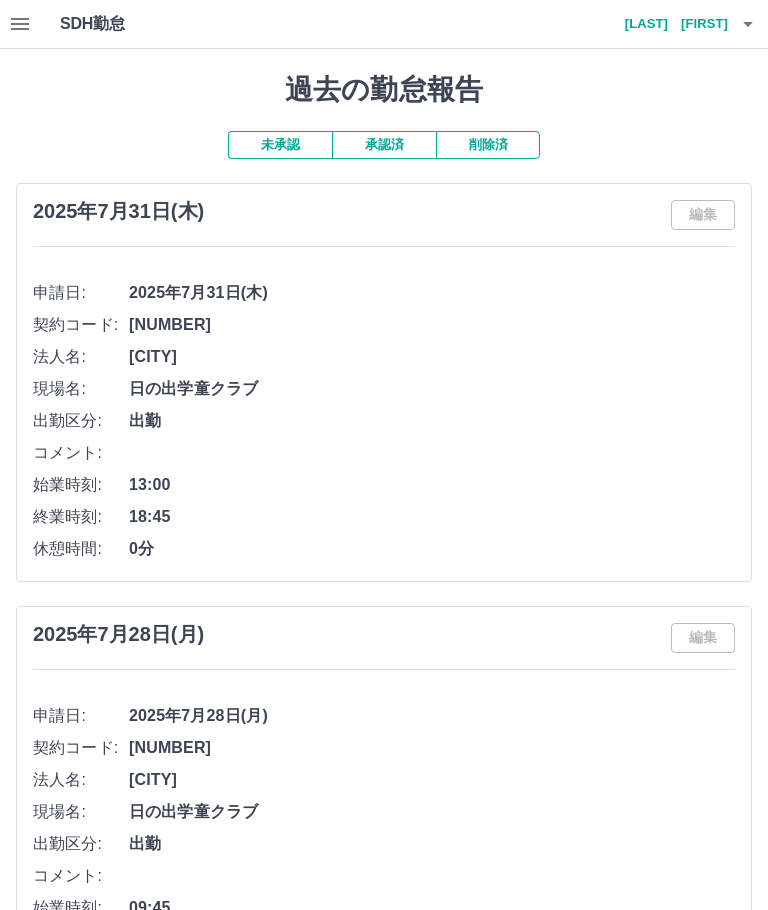 click on "[LAST]　[FIRST]" at bounding box center [668, 24] 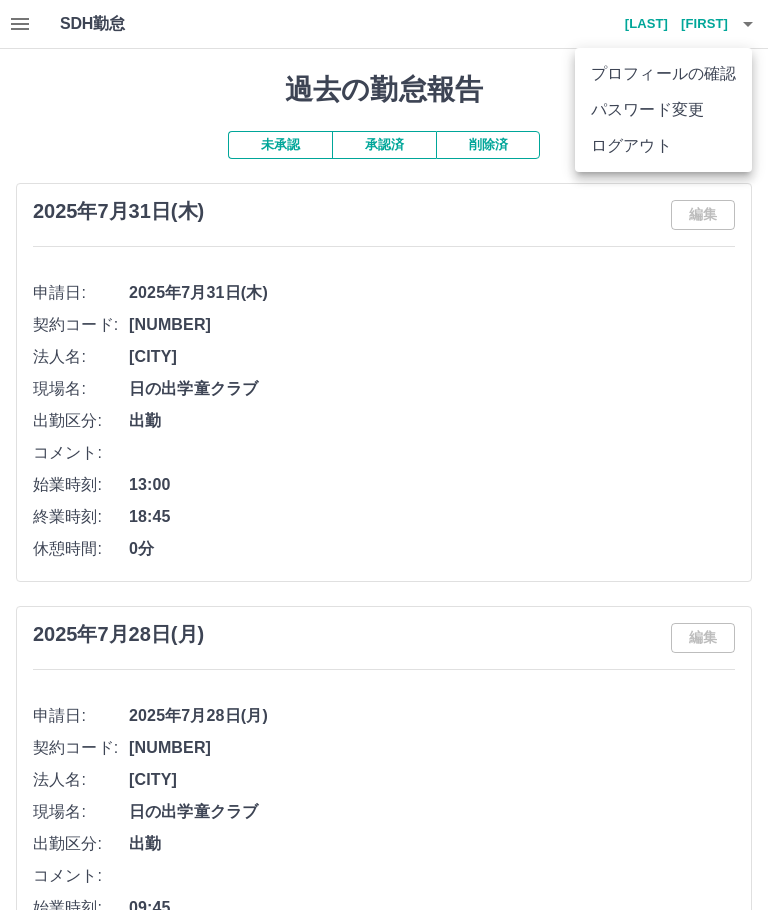 click on "ログアウト" at bounding box center (663, 146) 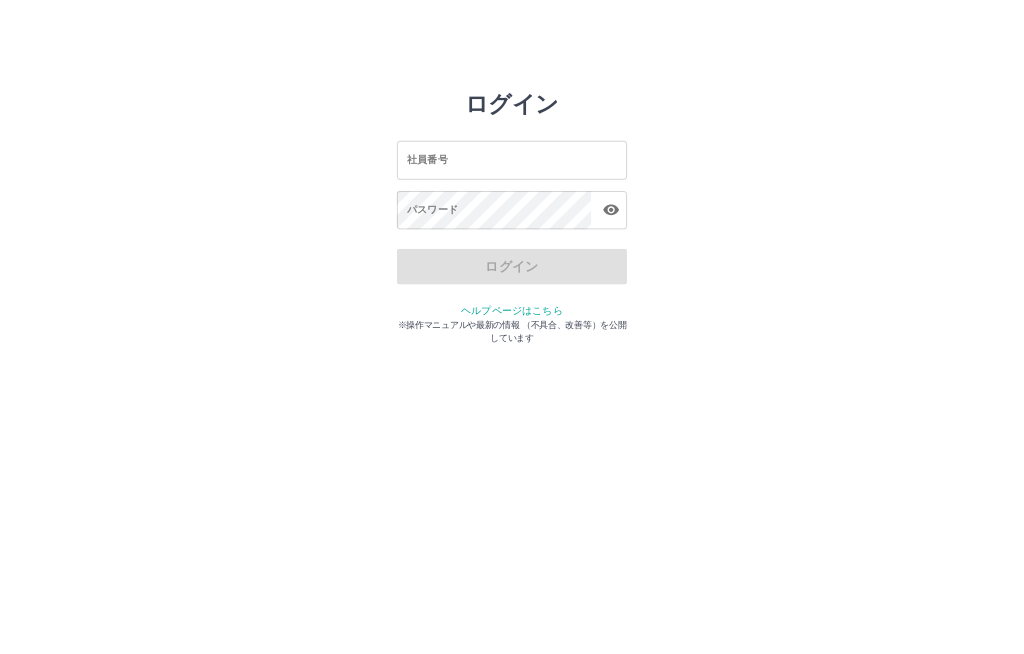 scroll, scrollTop: 0, scrollLeft: 0, axis: both 